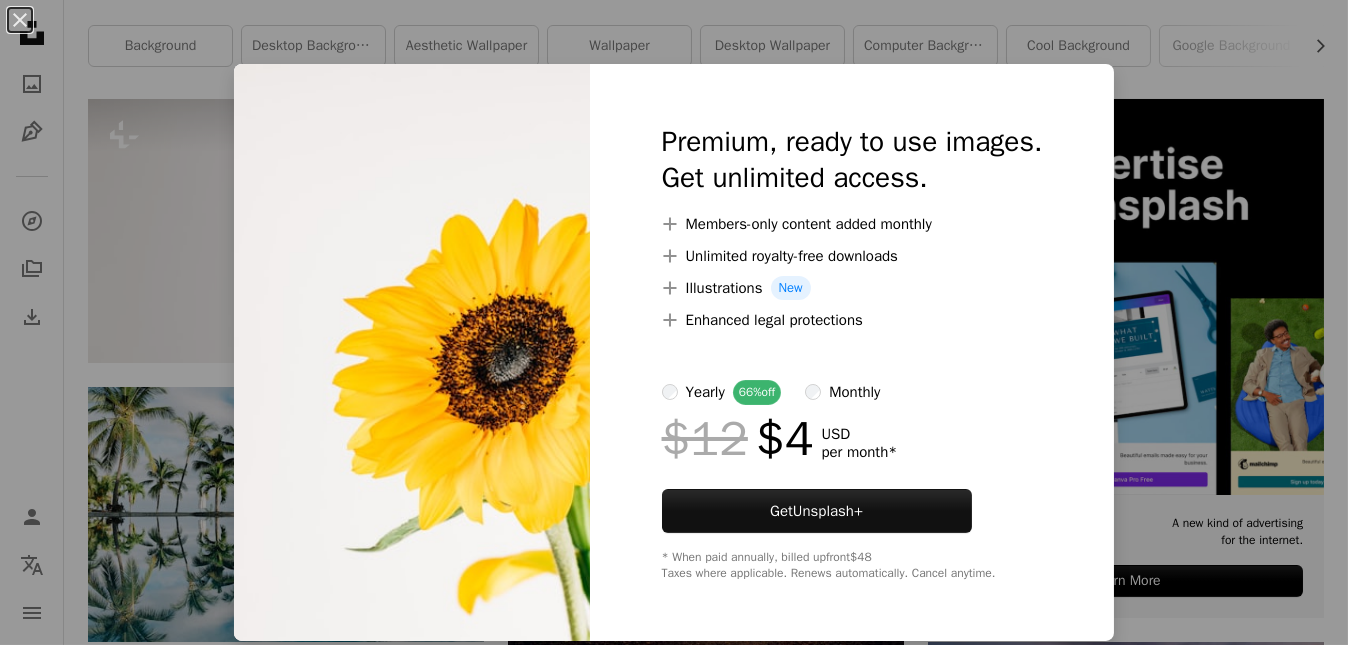 scroll, scrollTop: 400, scrollLeft: 0, axis: vertical 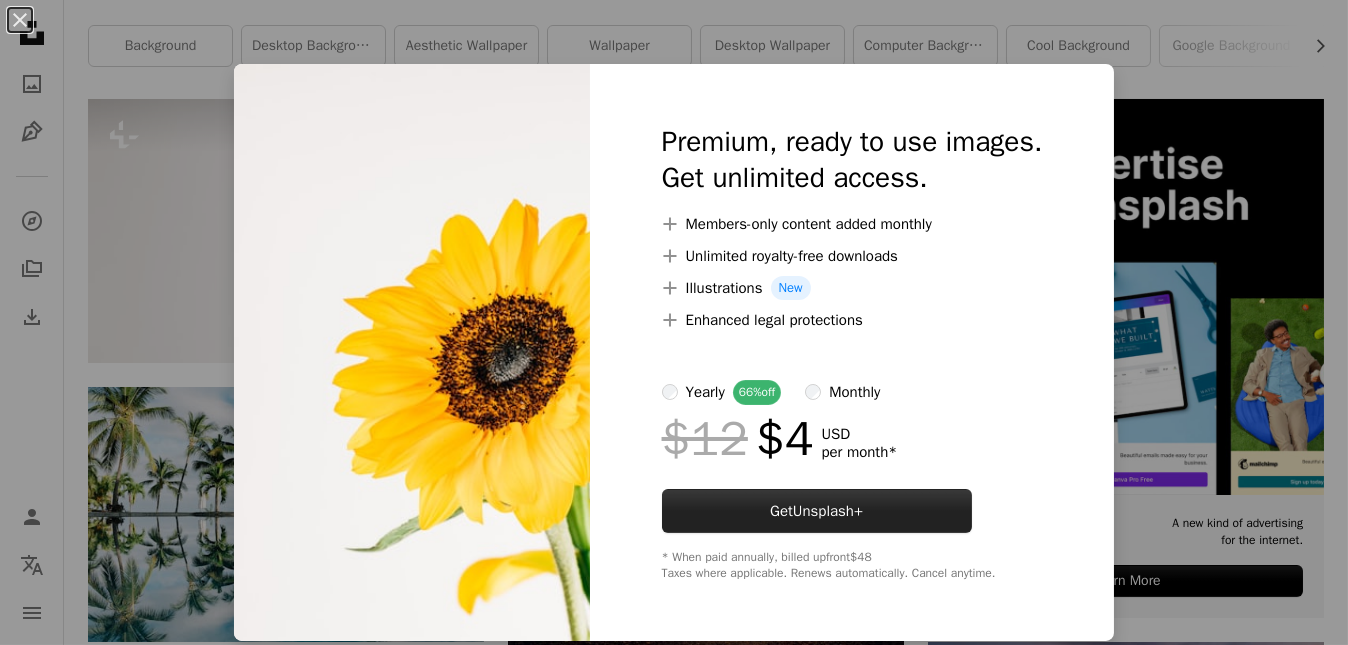 click on "Get  Unsplash+" at bounding box center (817, 511) 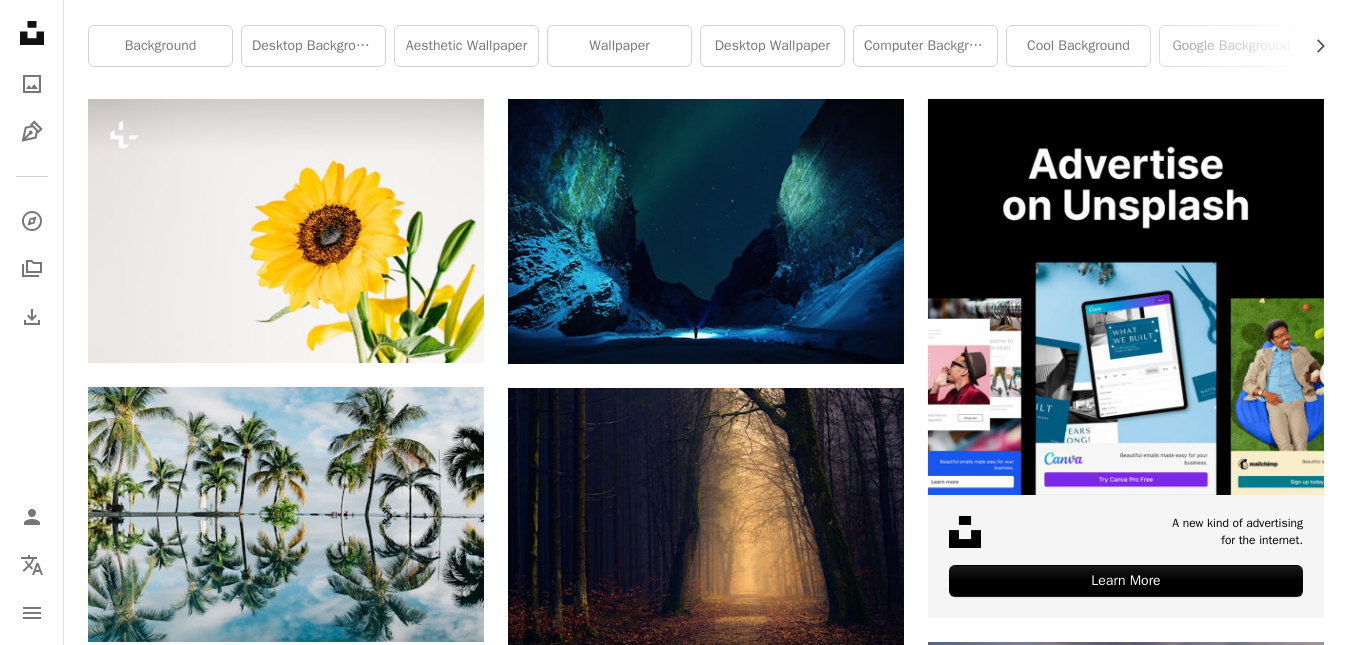 click on "********" at bounding box center [701, 3814] 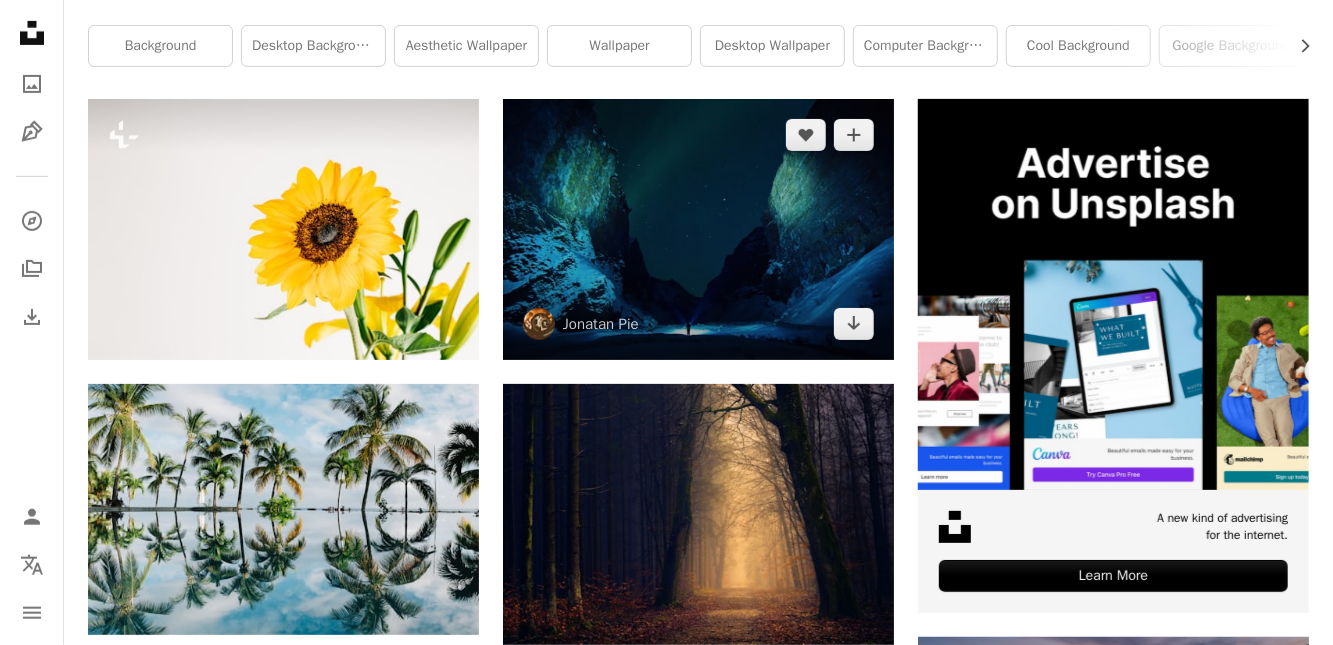click at bounding box center (698, 229) 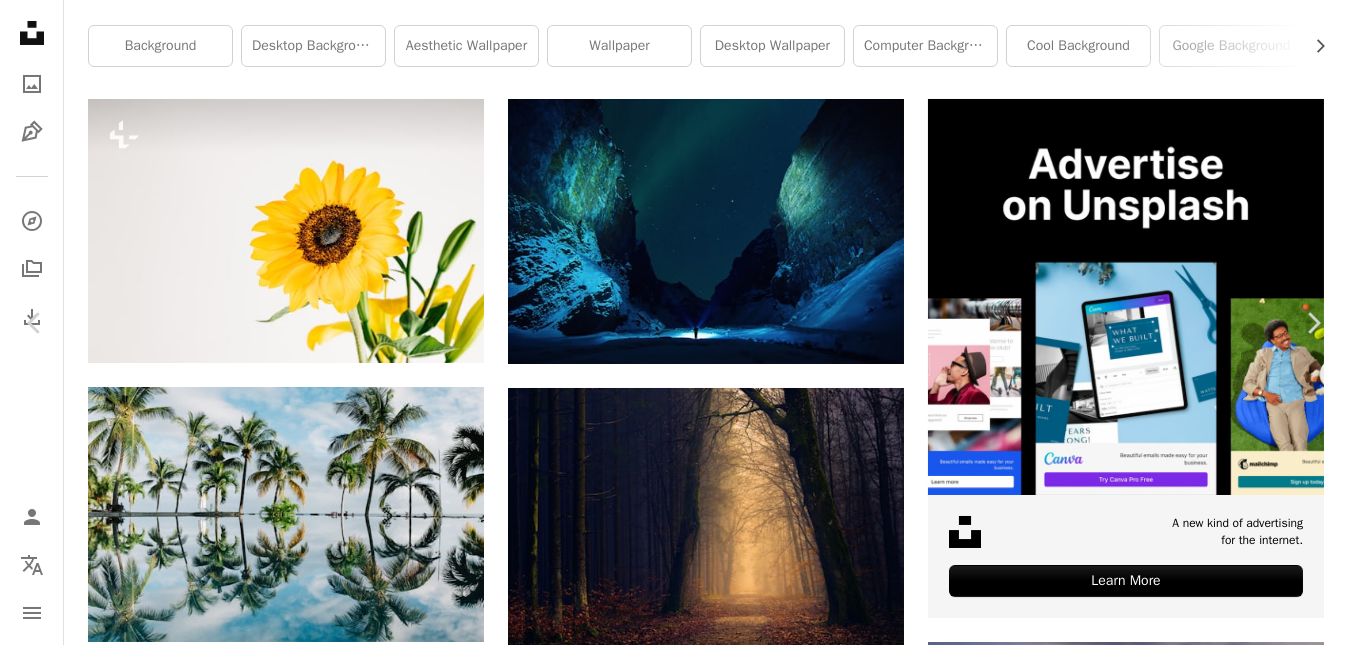 scroll, scrollTop: 66, scrollLeft: 0, axis: vertical 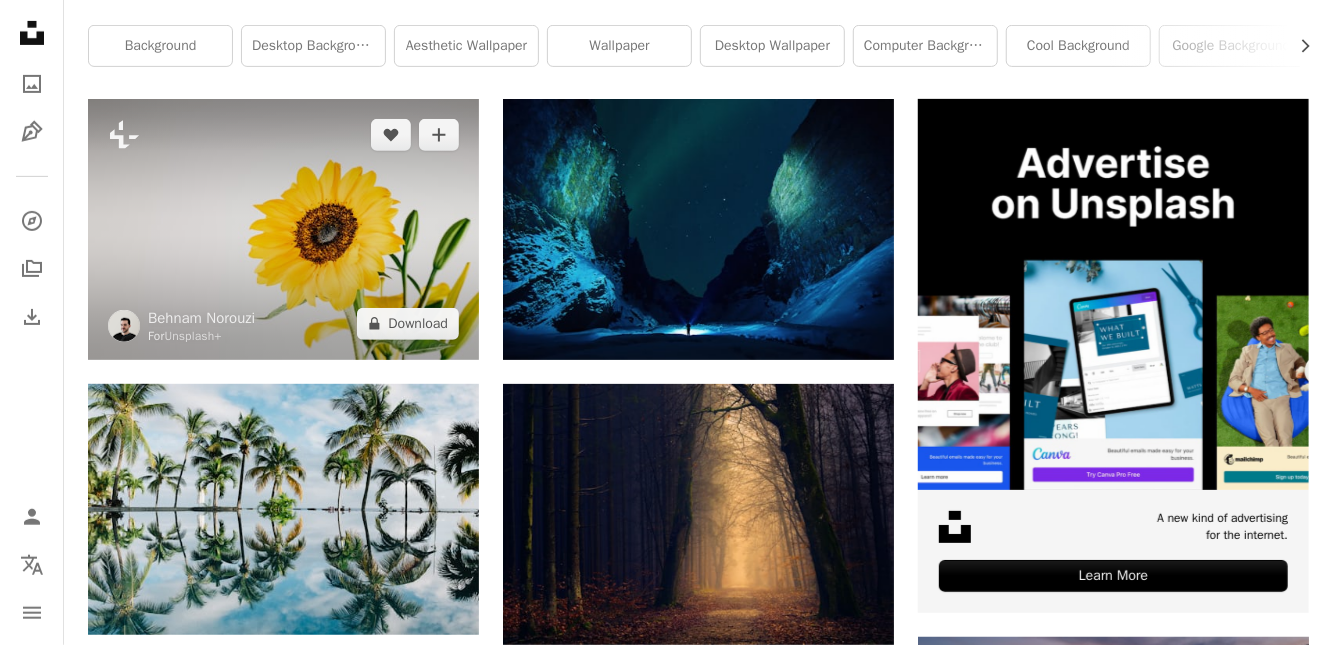 click at bounding box center (283, 229) 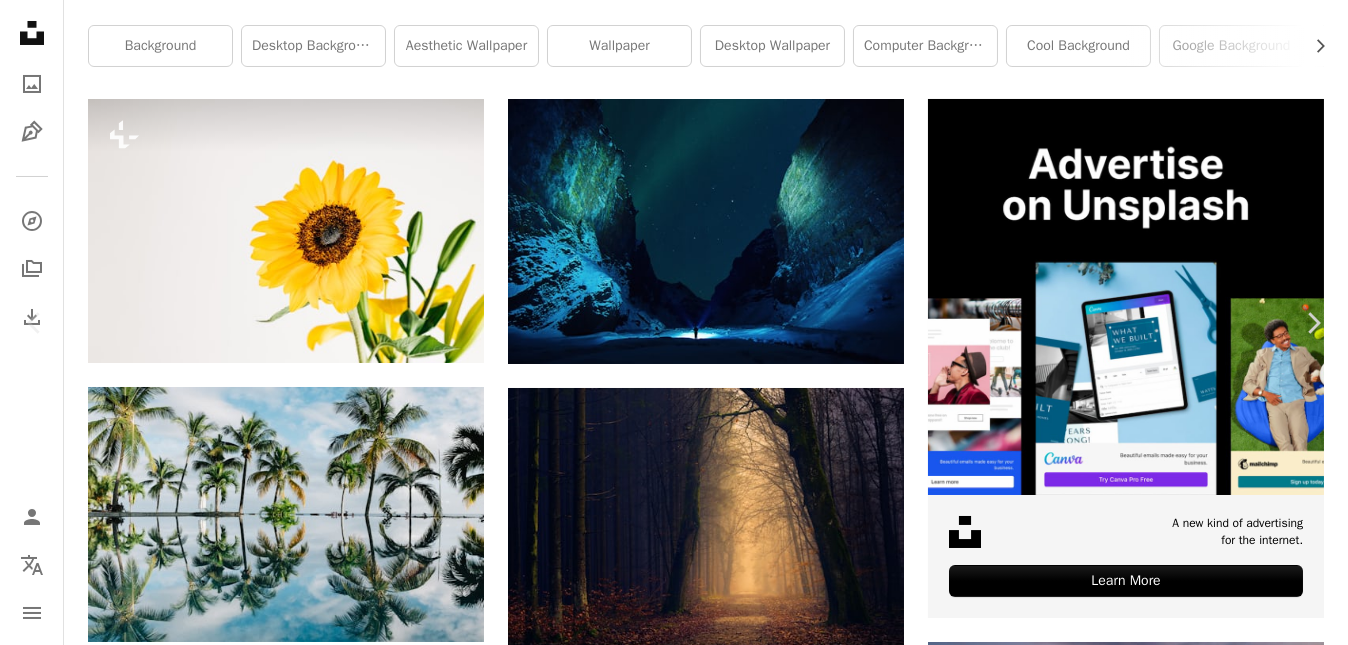 click on "A lock Download" at bounding box center [1187, 3565] 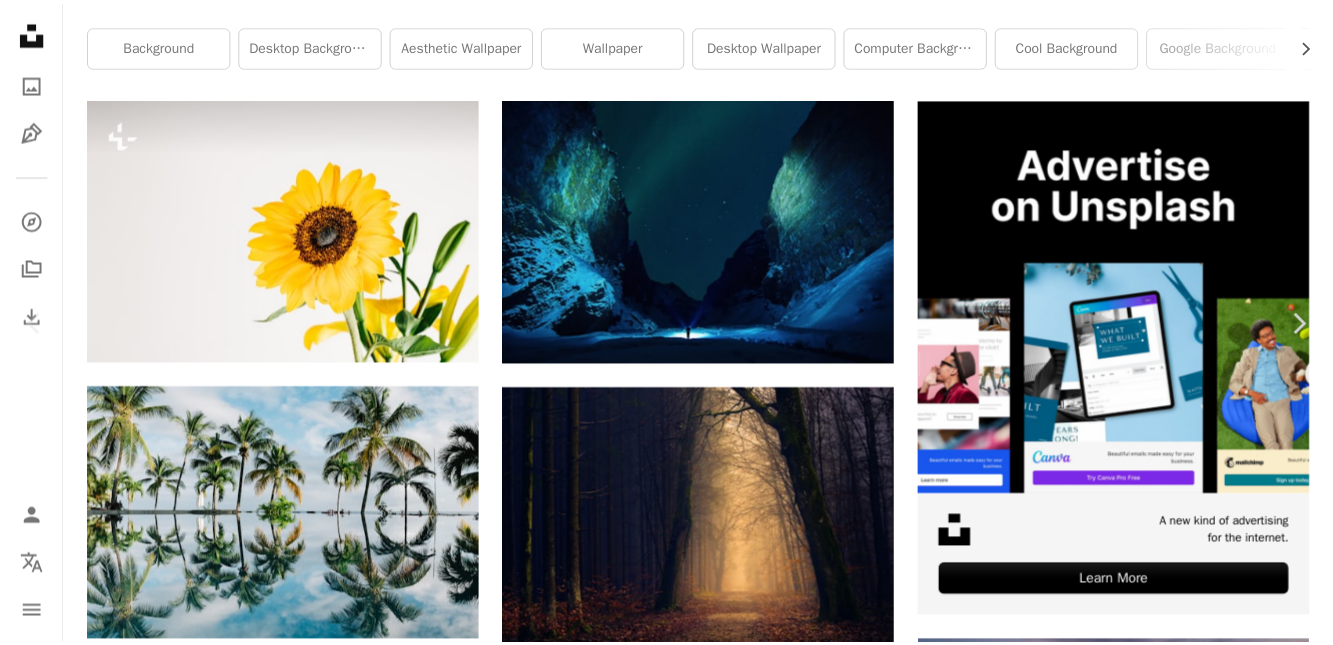 scroll, scrollTop: 133, scrollLeft: 0, axis: vertical 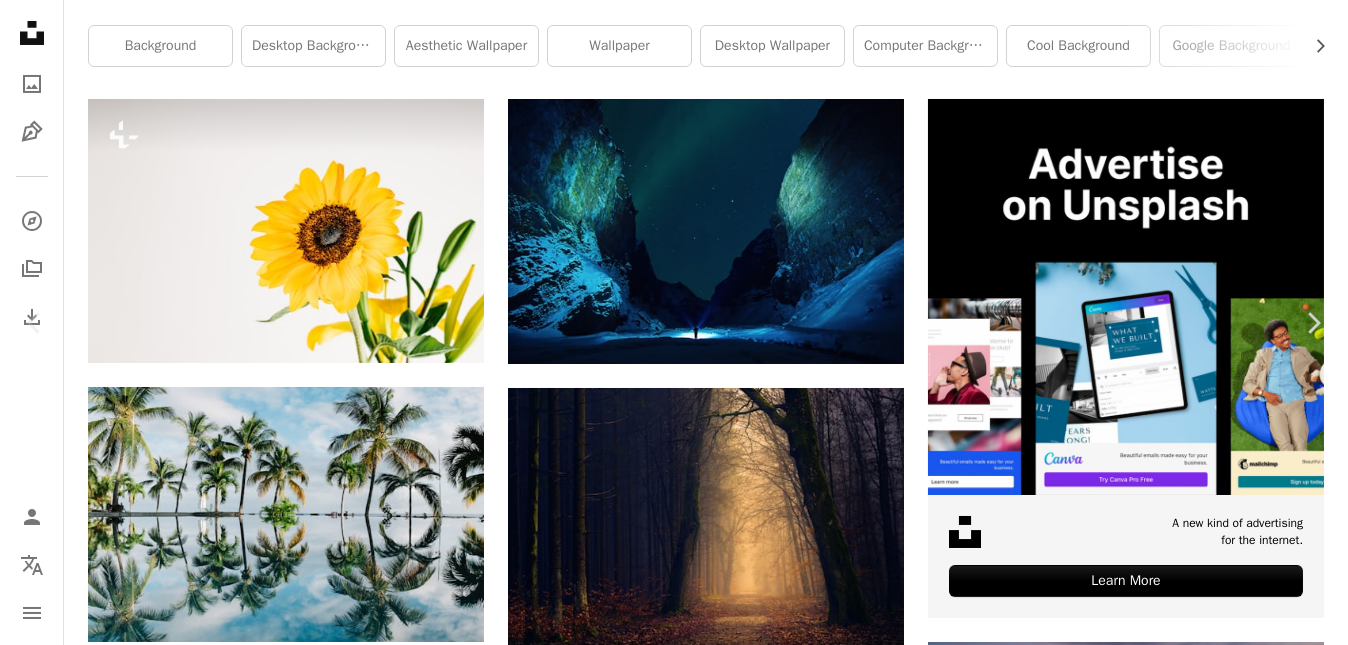 drag, startPoint x: 1139, startPoint y: 545, endPoint x: 1148, endPoint y: 576, distance: 32.280025 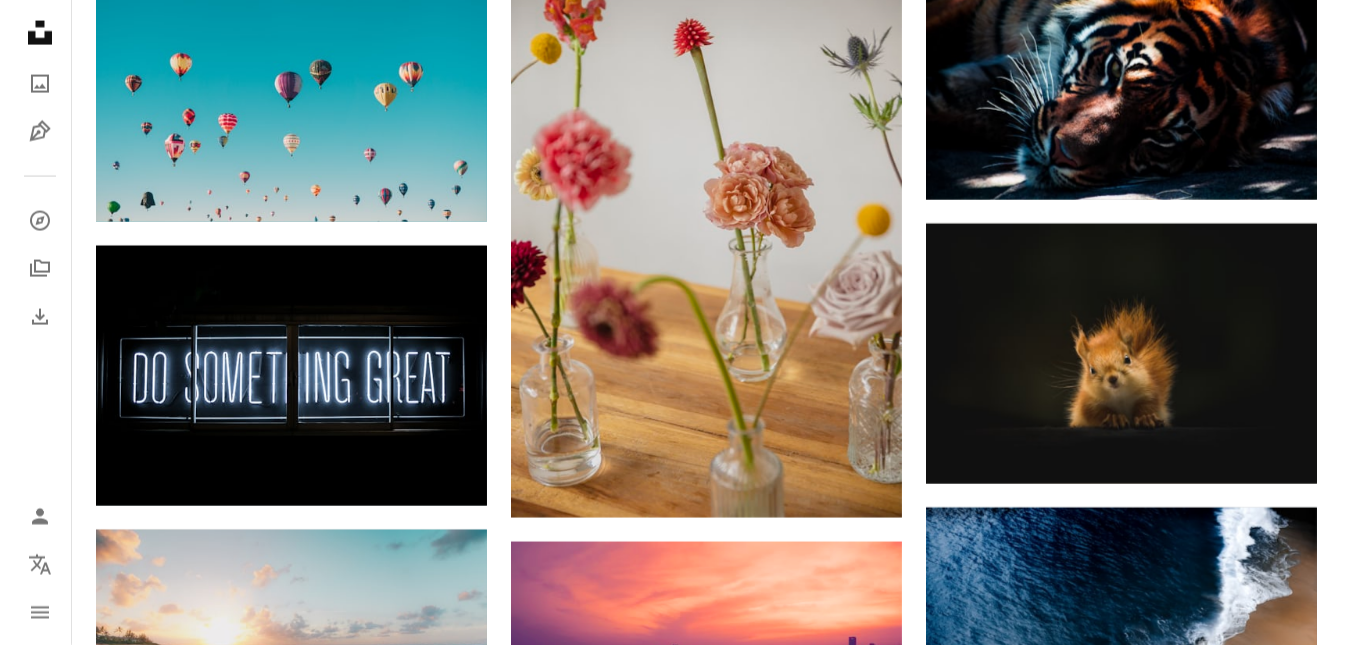 scroll, scrollTop: 1600, scrollLeft: 0, axis: vertical 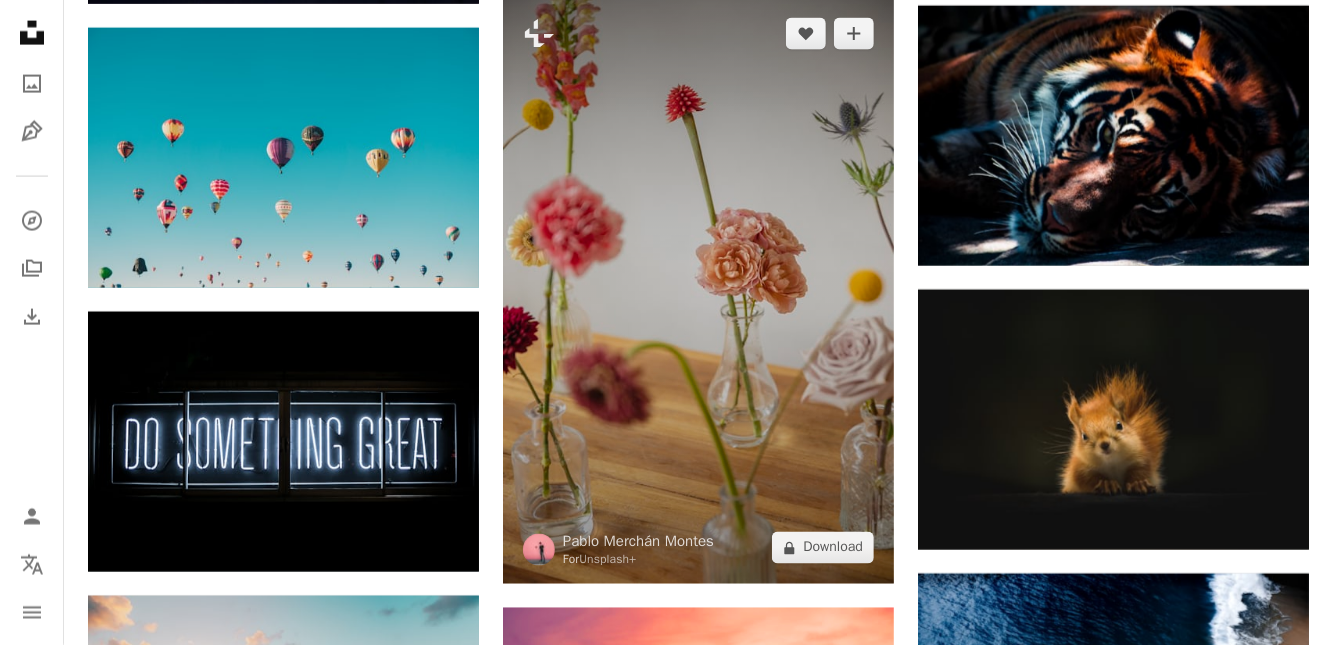 click at bounding box center [698, 291] 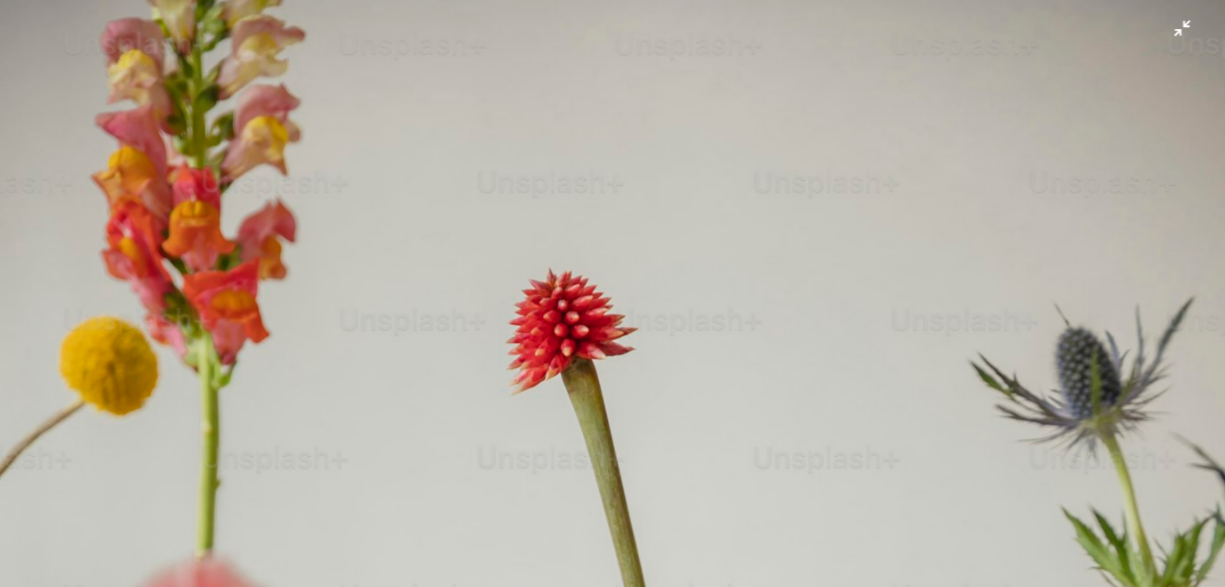 scroll, scrollTop: 734, scrollLeft: 0, axis: vertical 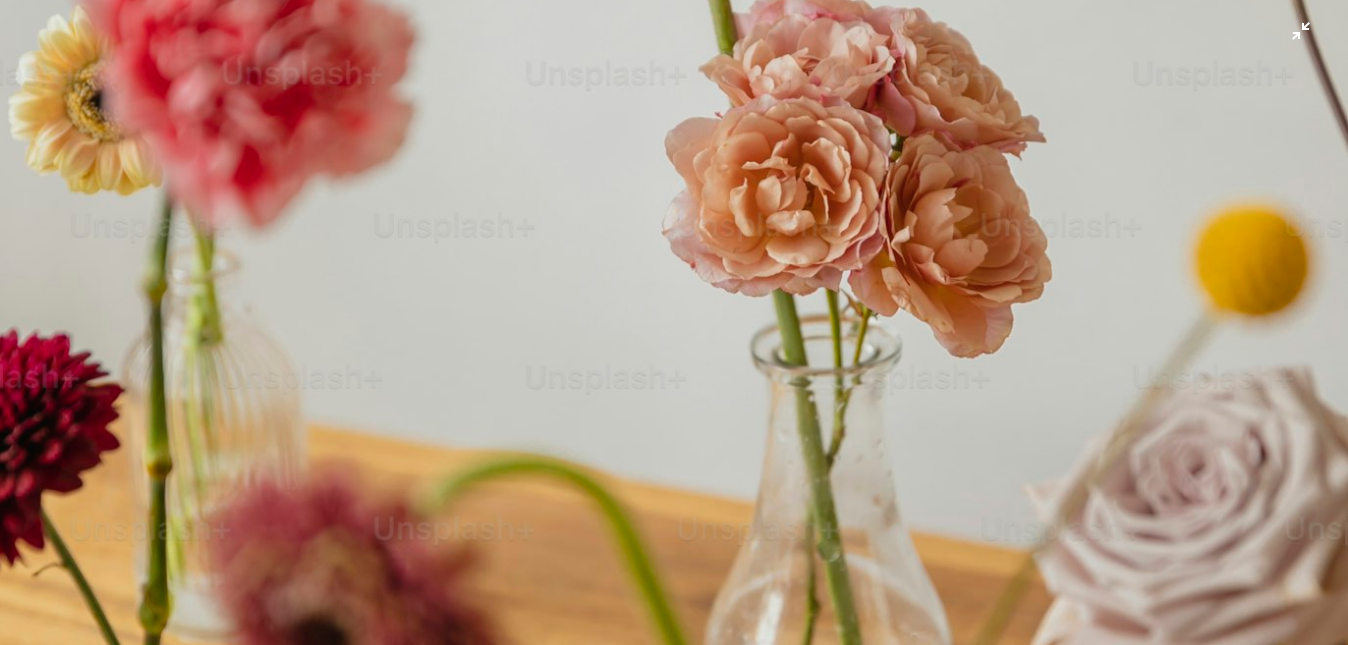 type 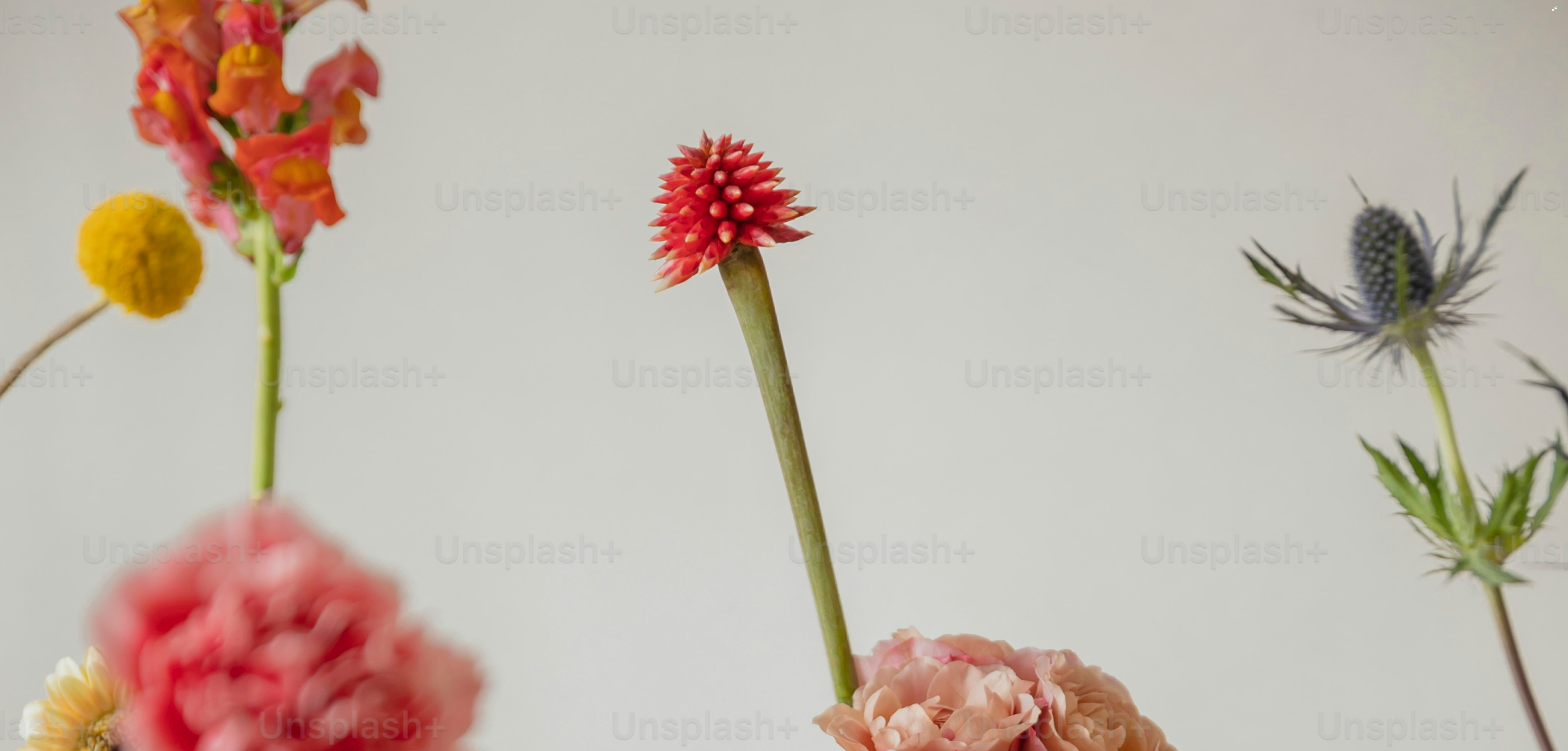 scroll, scrollTop: 78, scrollLeft: 0, axis: vertical 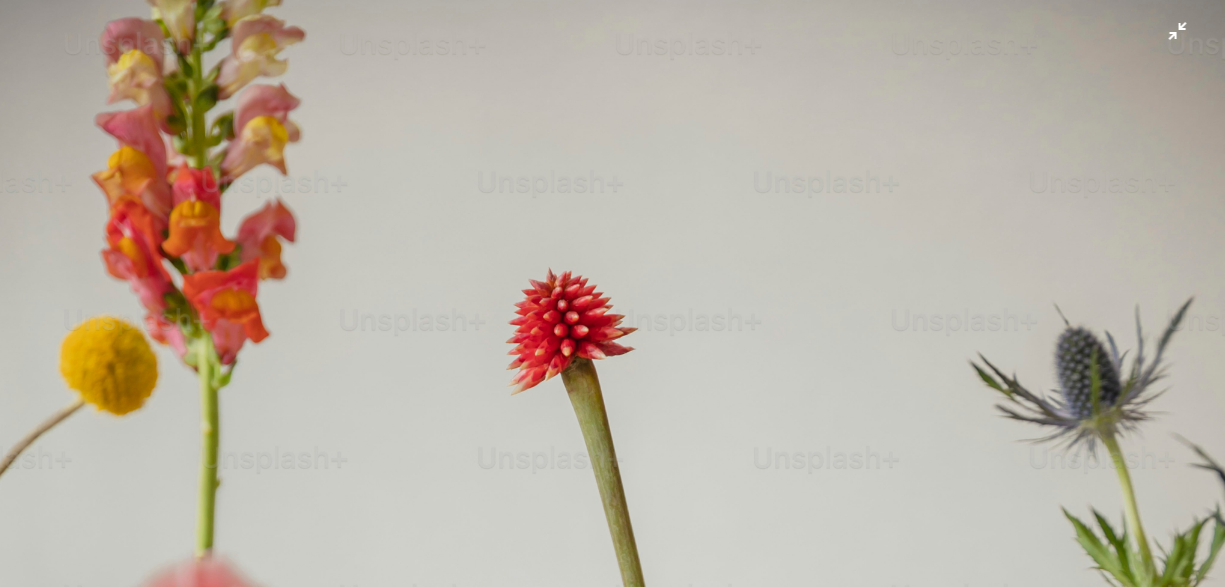 click at bounding box center [612, 919] 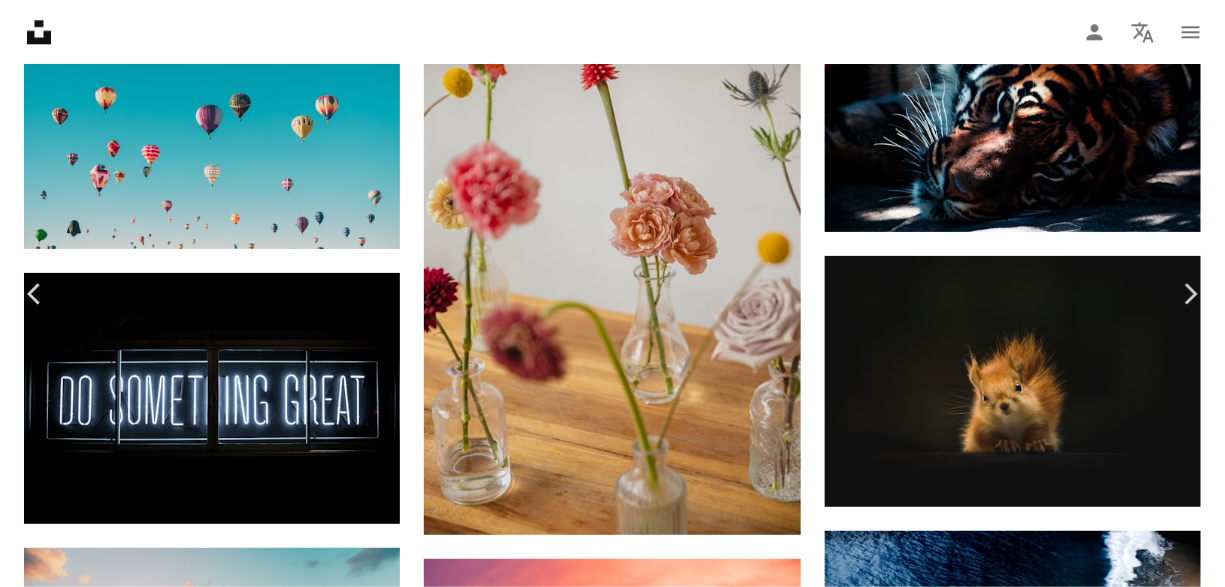 scroll, scrollTop: 81, scrollLeft: 0, axis: vertical 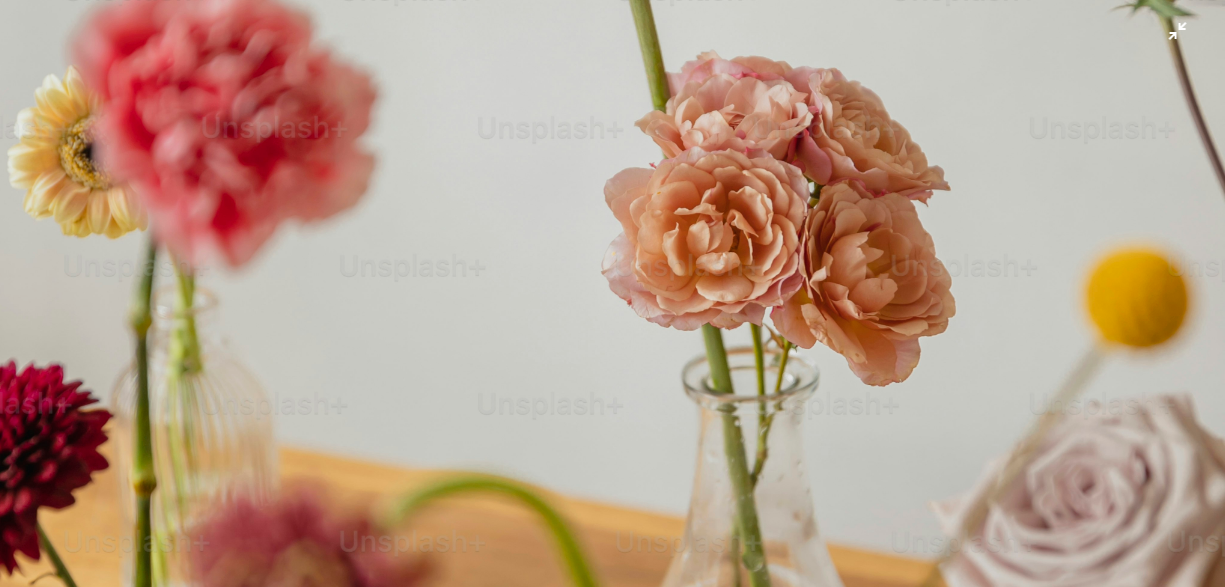 click at bounding box center (612, 313) 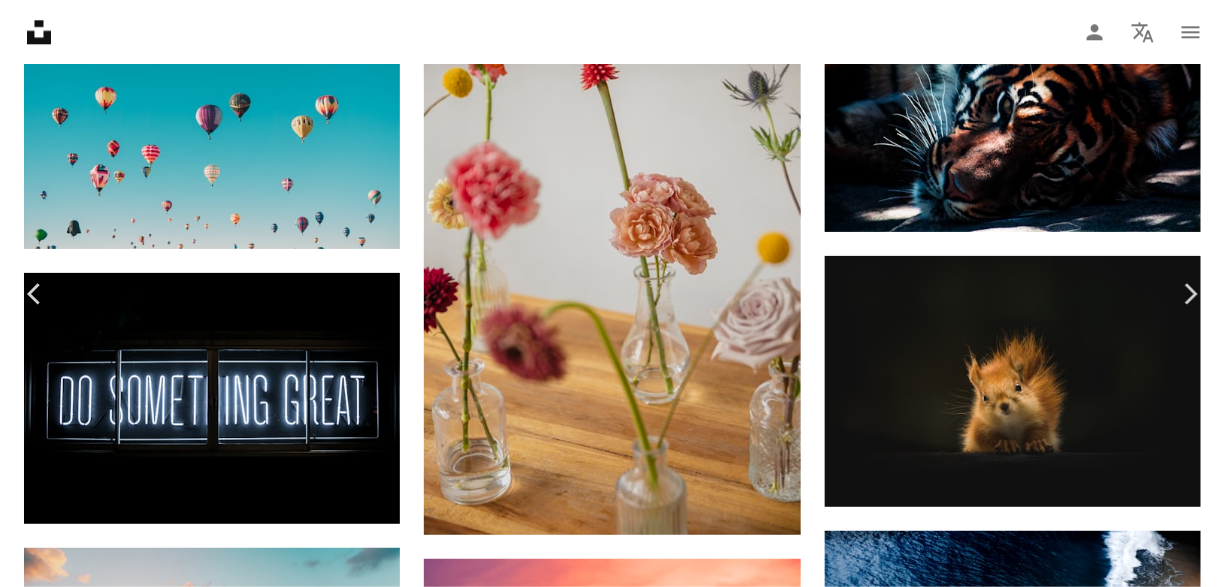 drag, startPoint x: 876, startPoint y: 78, endPoint x: 981, endPoint y: 19, distance: 120.44086 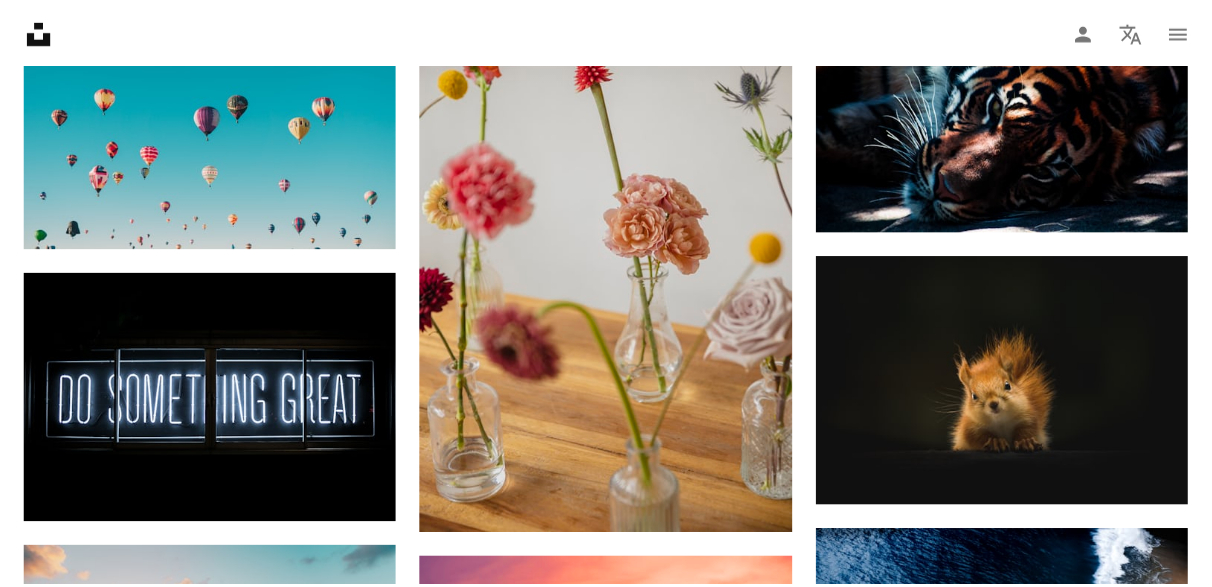 scroll, scrollTop: 1454, scrollLeft: 0, axis: vertical 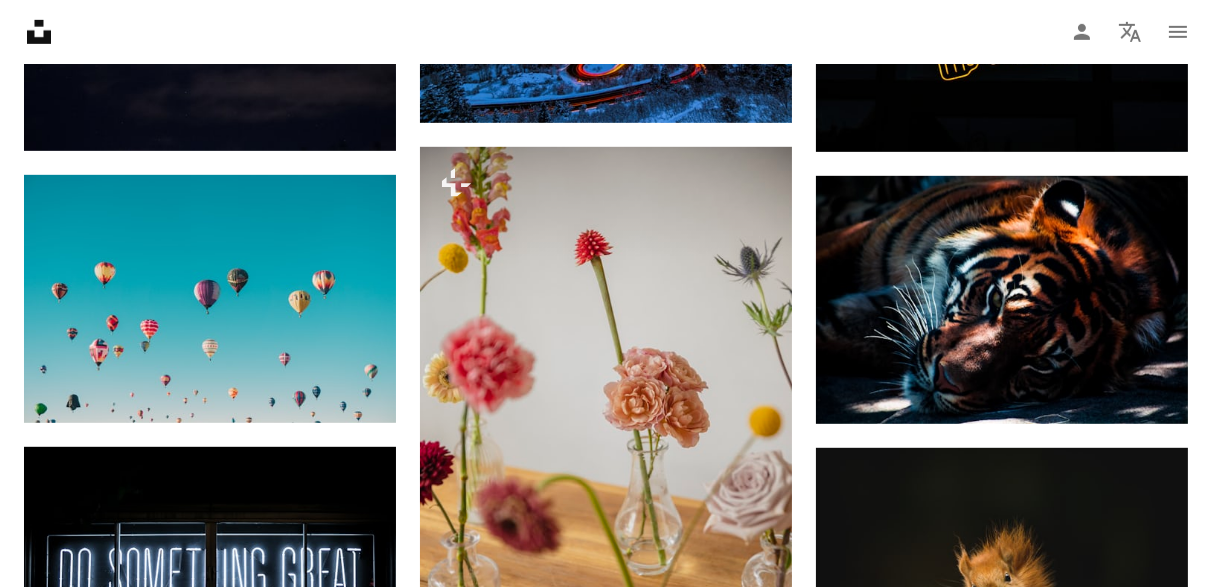click on "Unsplash logo Unsplash Home" 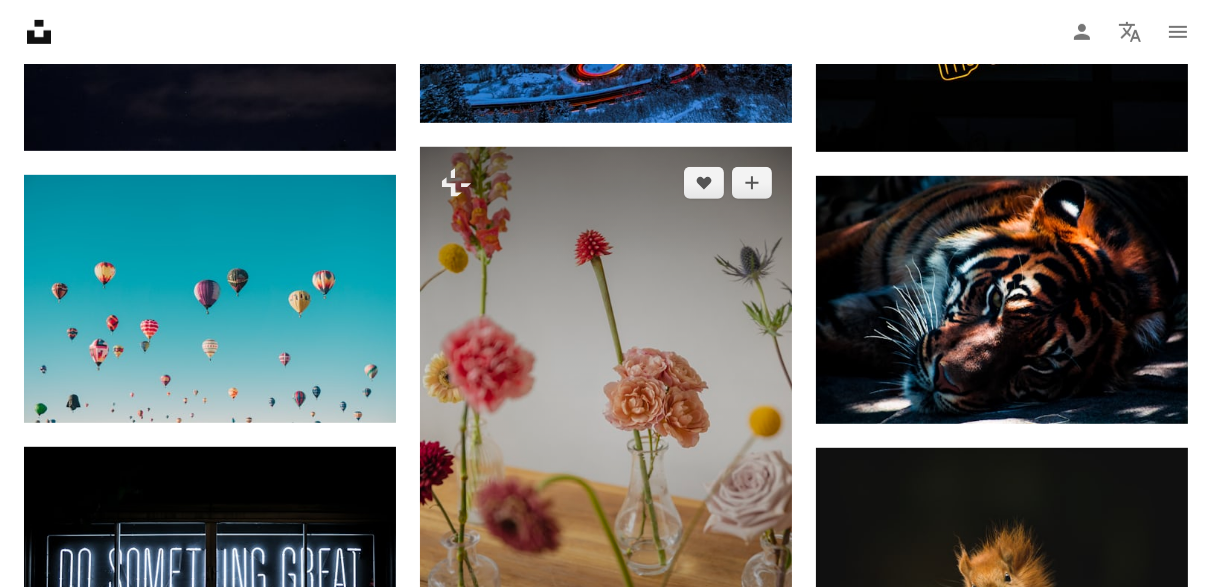 scroll, scrollTop: 1636, scrollLeft: 0, axis: vertical 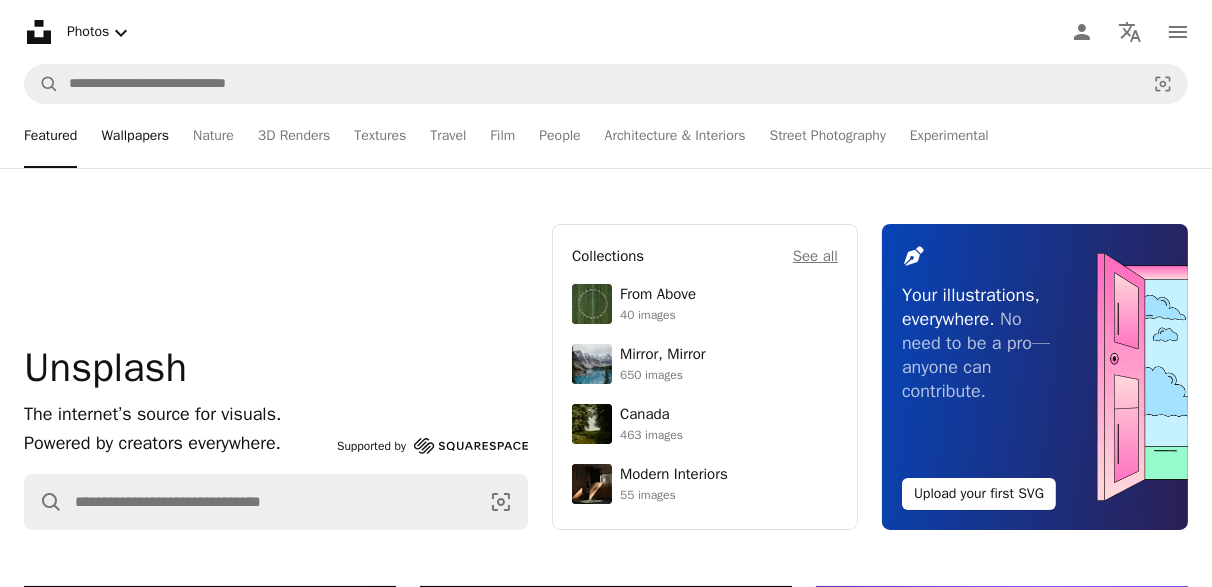 click on "Wallpapers" at bounding box center [135, 136] 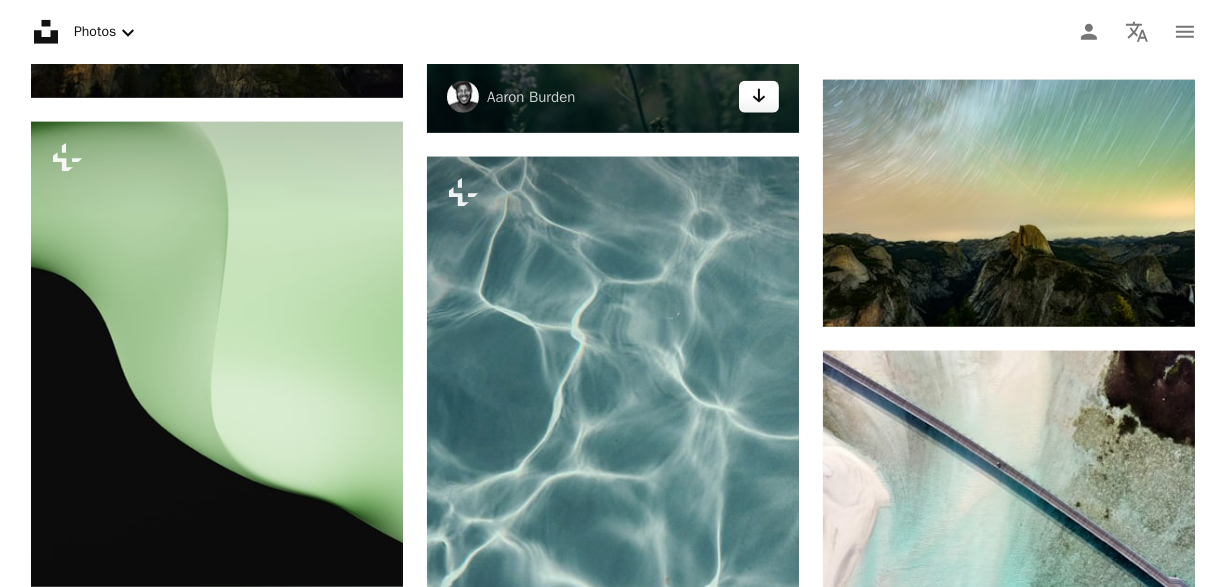 scroll, scrollTop: 3212, scrollLeft: 0, axis: vertical 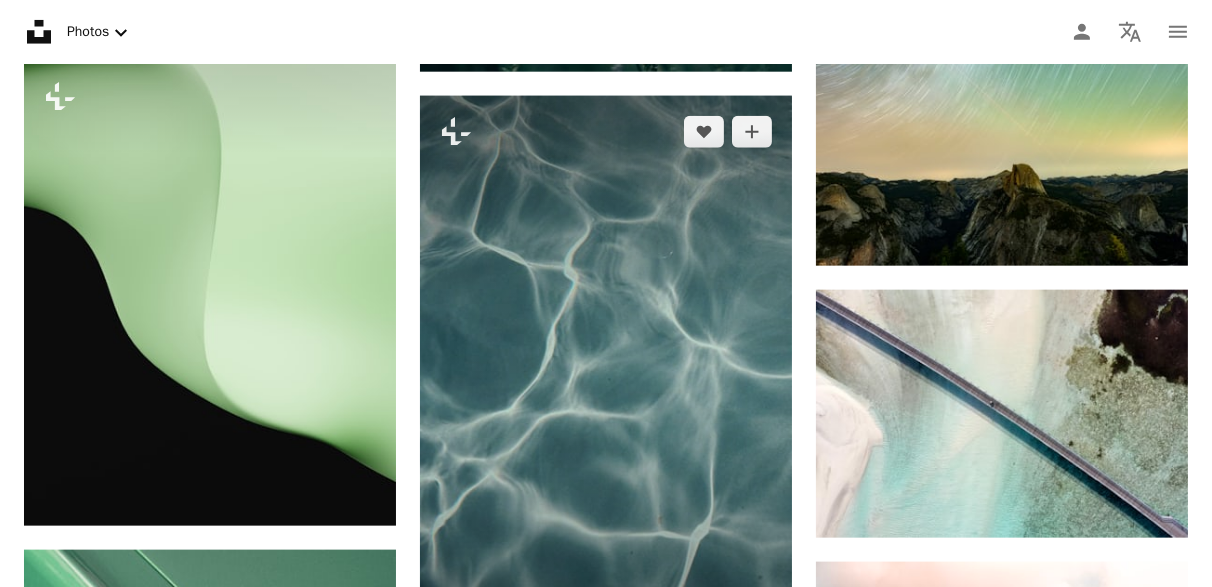click at bounding box center (606, 375) 